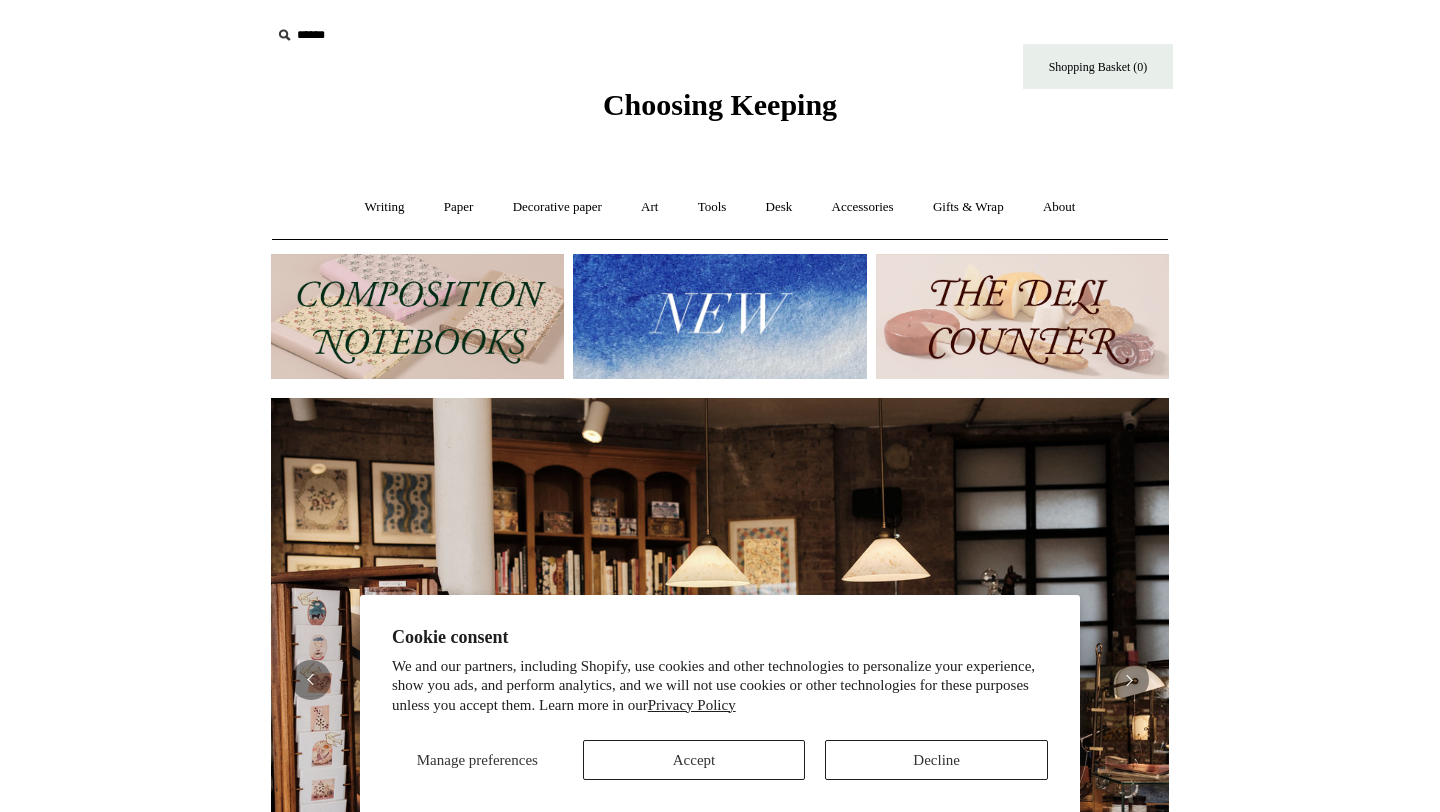 scroll, scrollTop: 0, scrollLeft: 0, axis: both 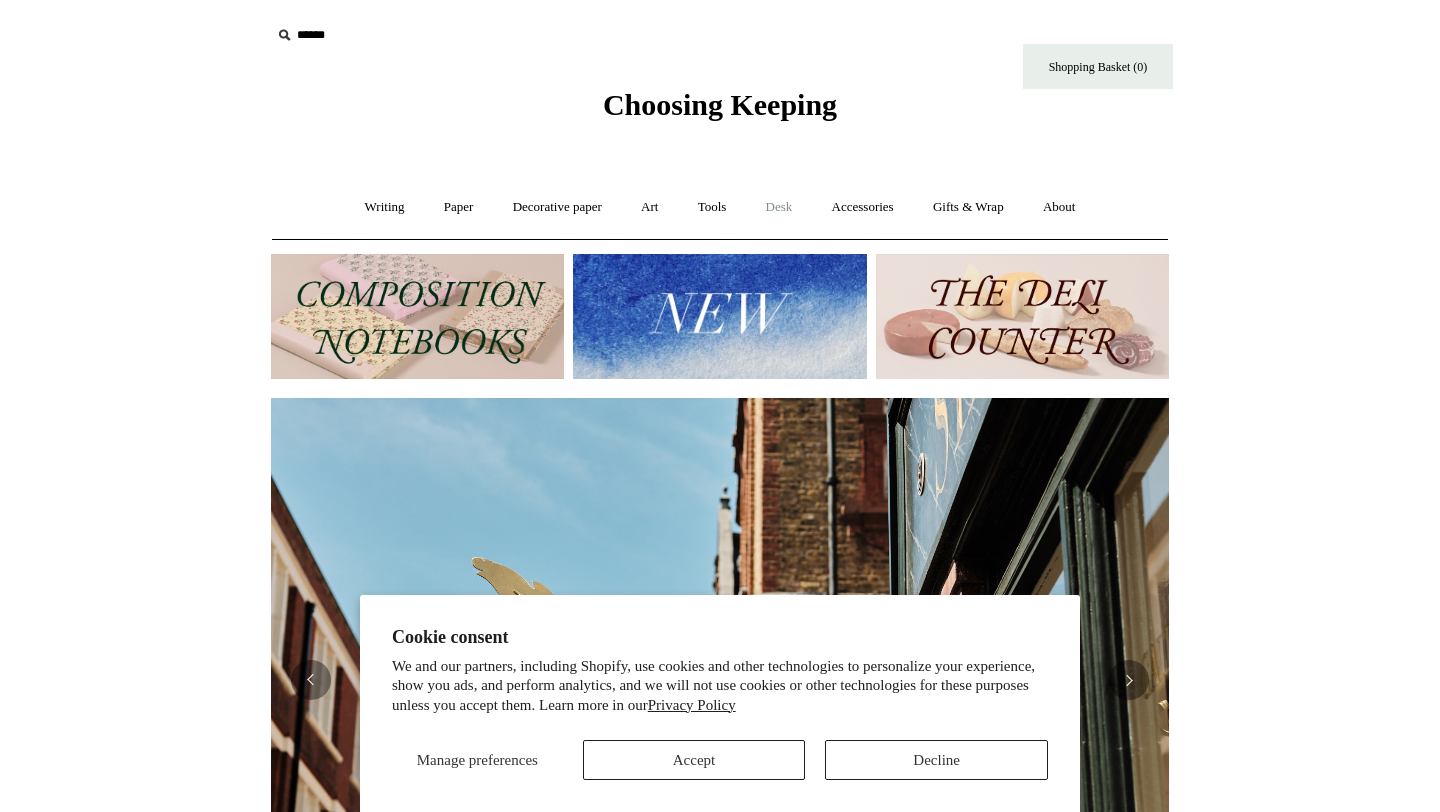 click on "Desk +" at bounding box center (779, 207) 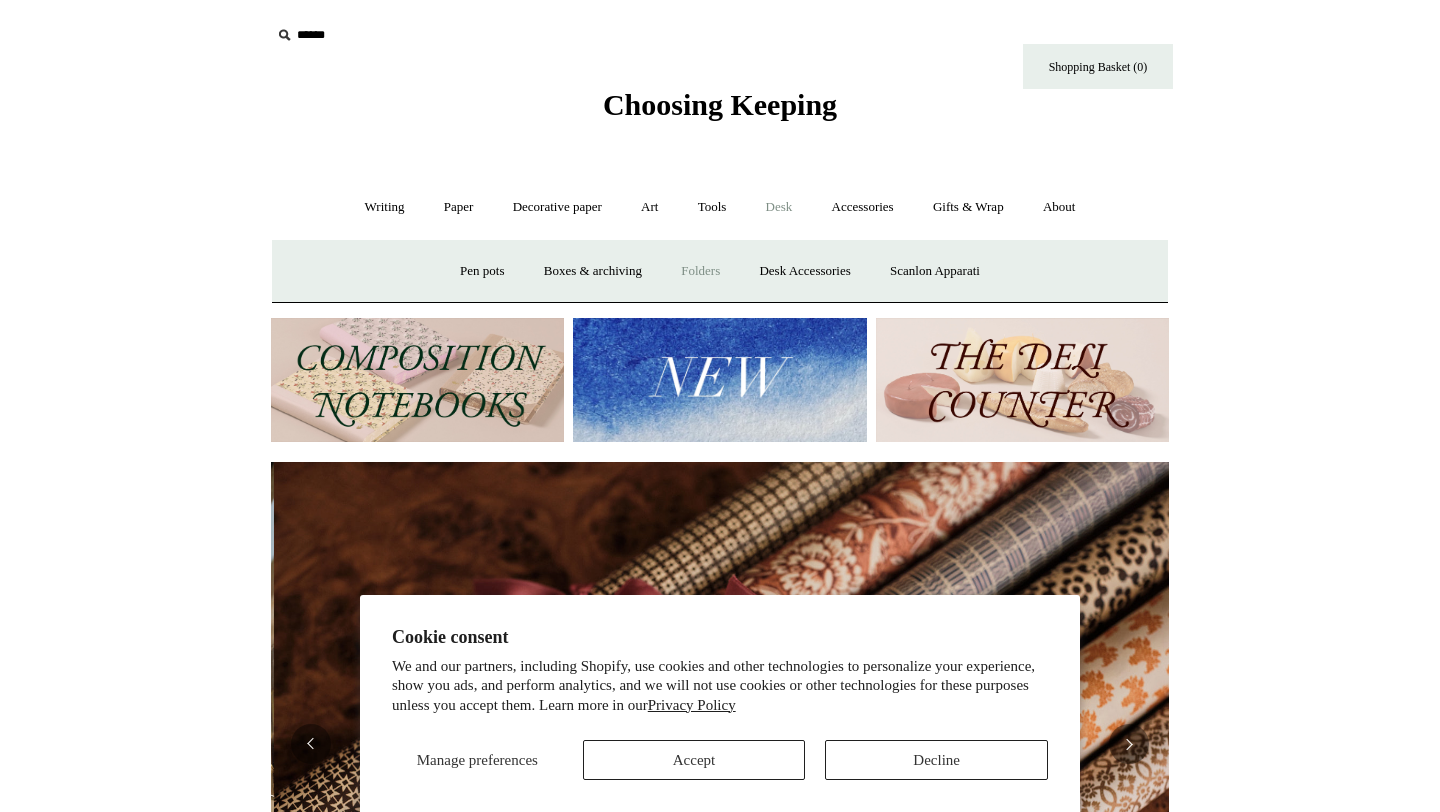 scroll, scrollTop: 0, scrollLeft: 1796, axis: horizontal 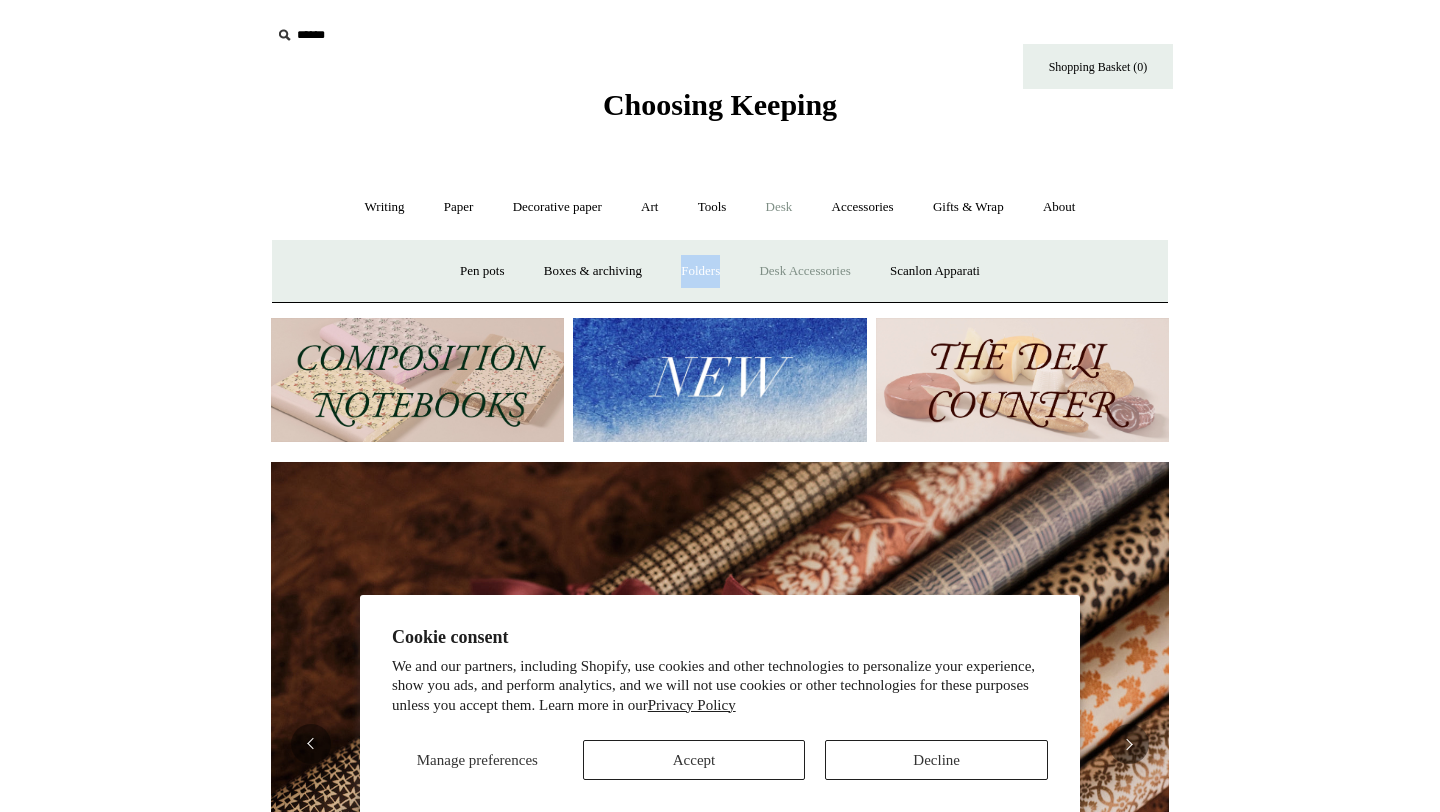 click on "Desk Accessories" at bounding box center (804, 271) 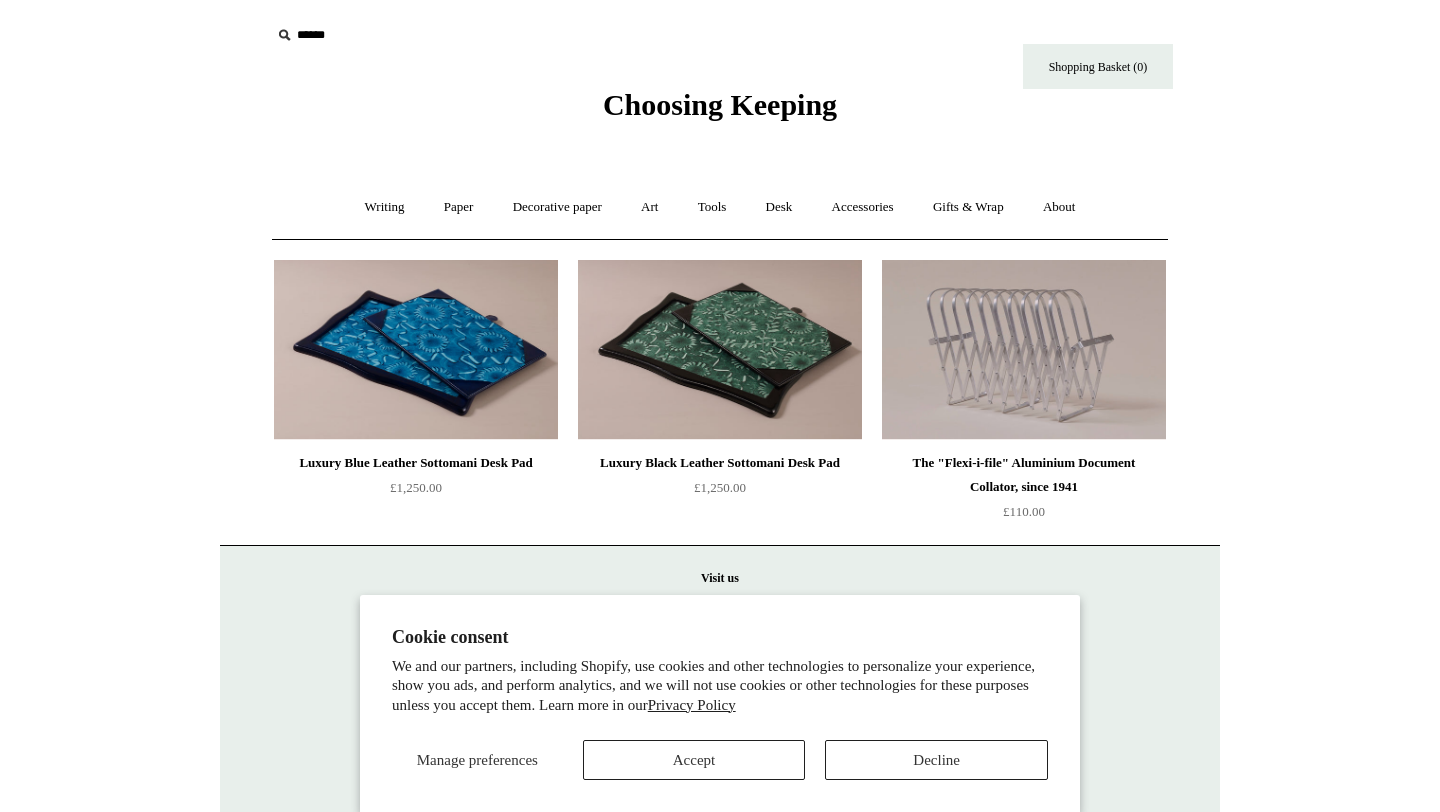 scroll, scrollTop: 46, scrollLeft: 0, axis: vertical 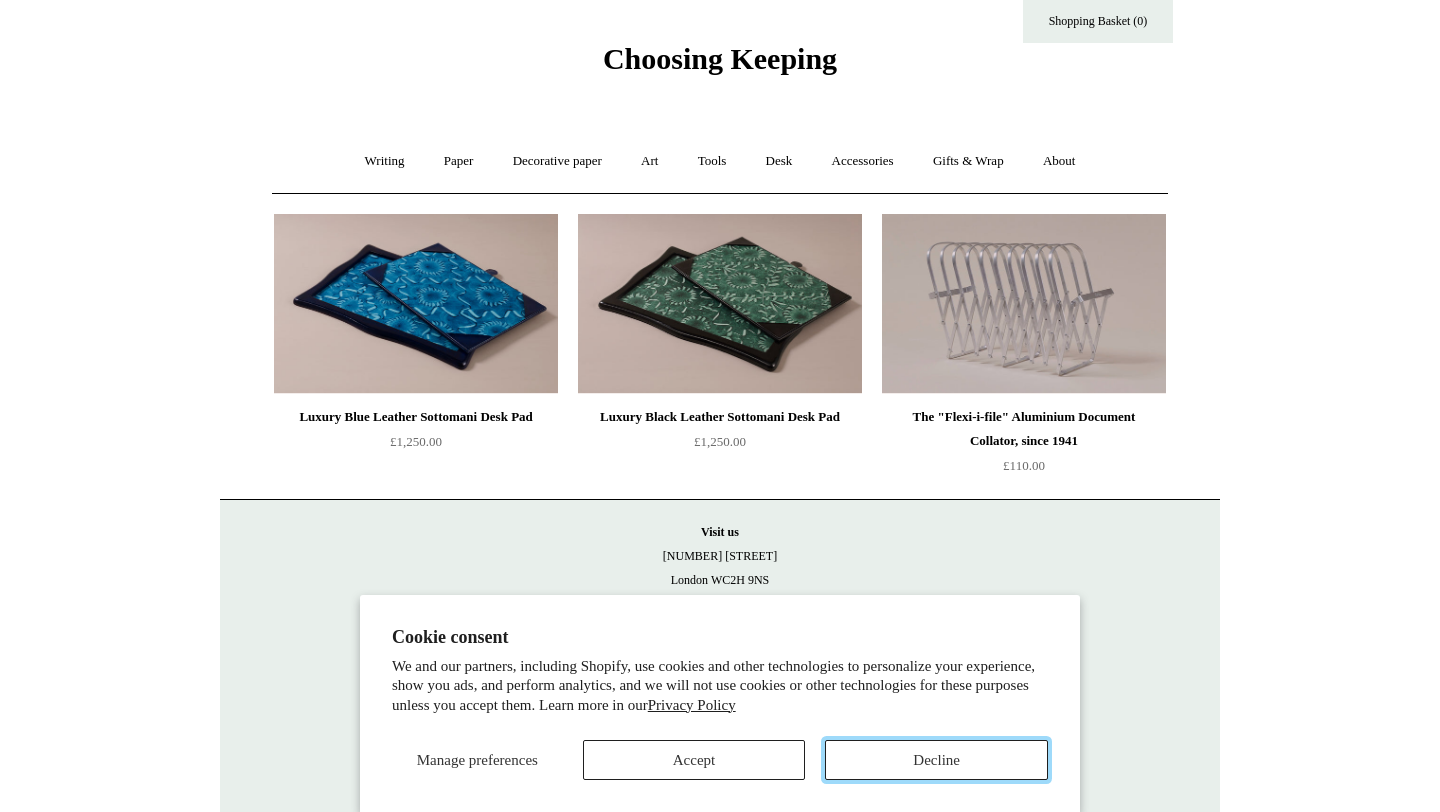 click on "Decline" at bounding box center [936, 760] 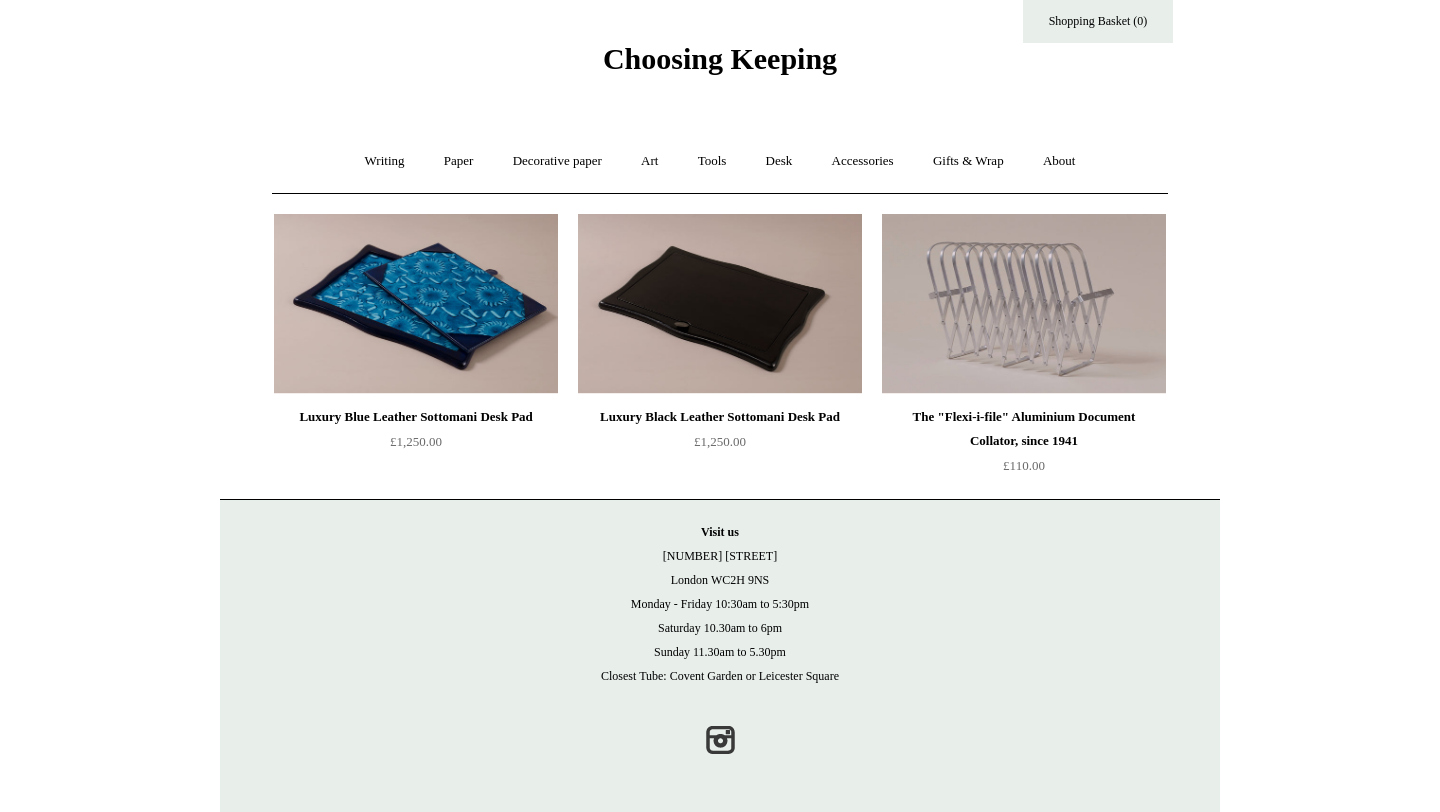 click at bounding box center (720, 304) 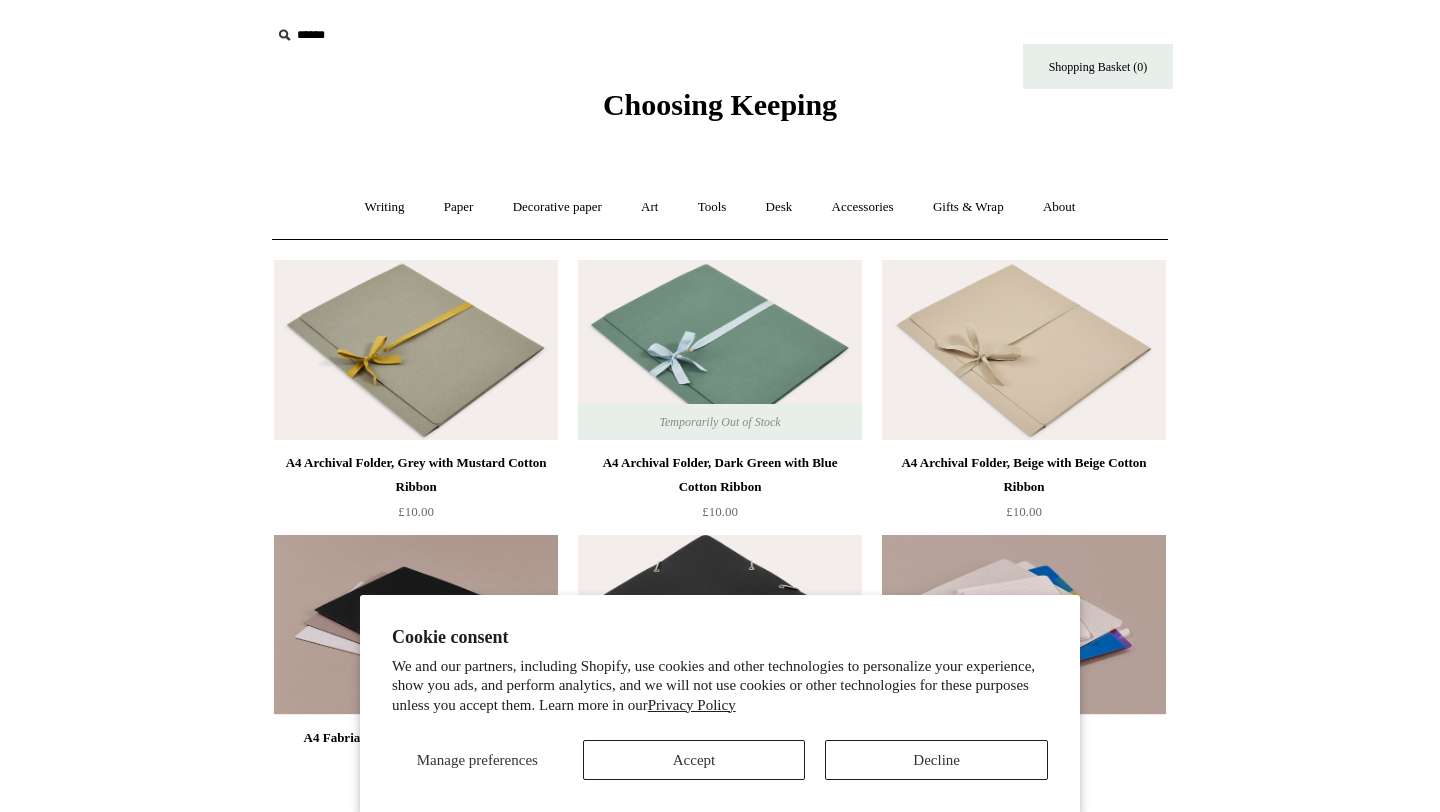scroll, scrollTop: 0, scrollLeft: 0, axis: both 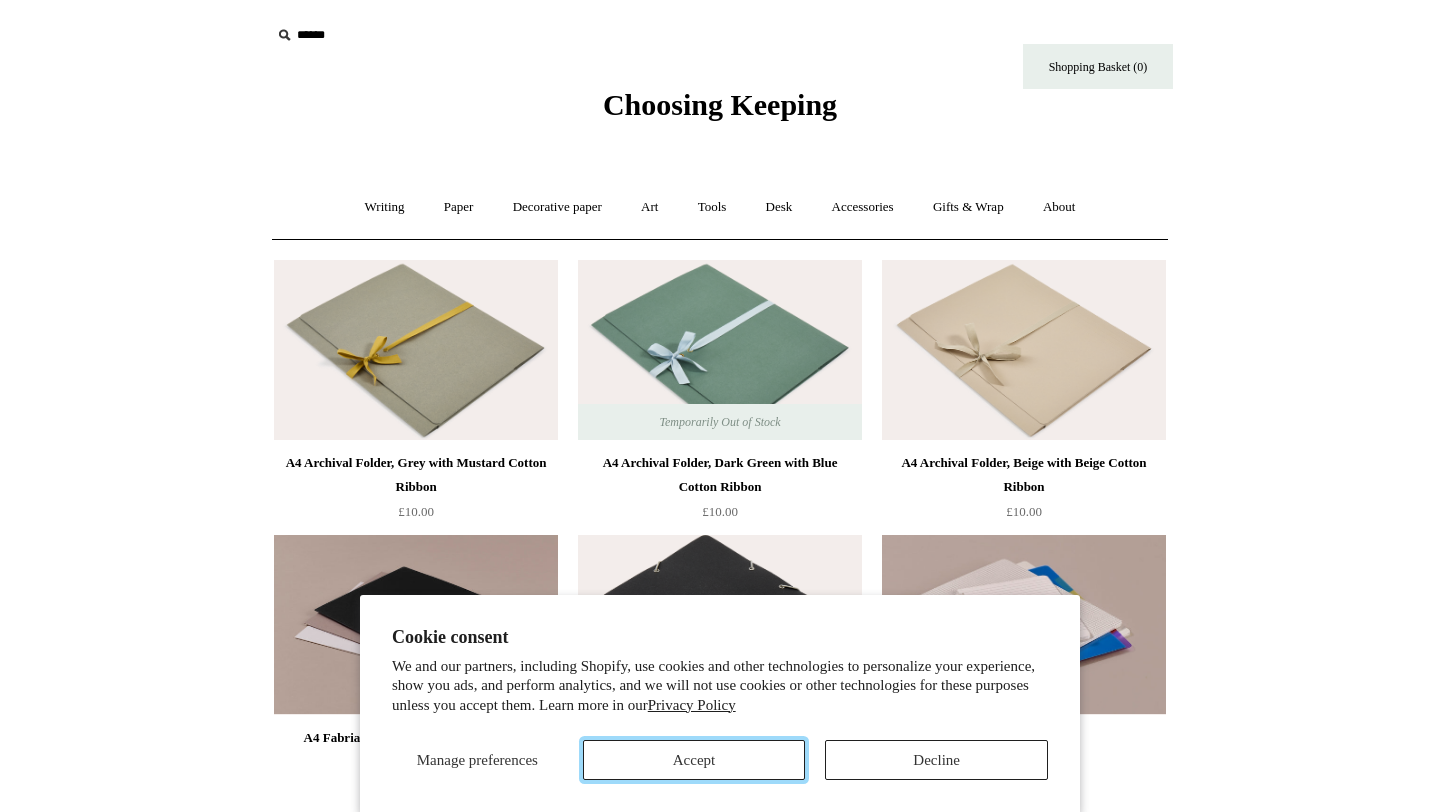 click on "Accept" at bounding box center [694, 760] 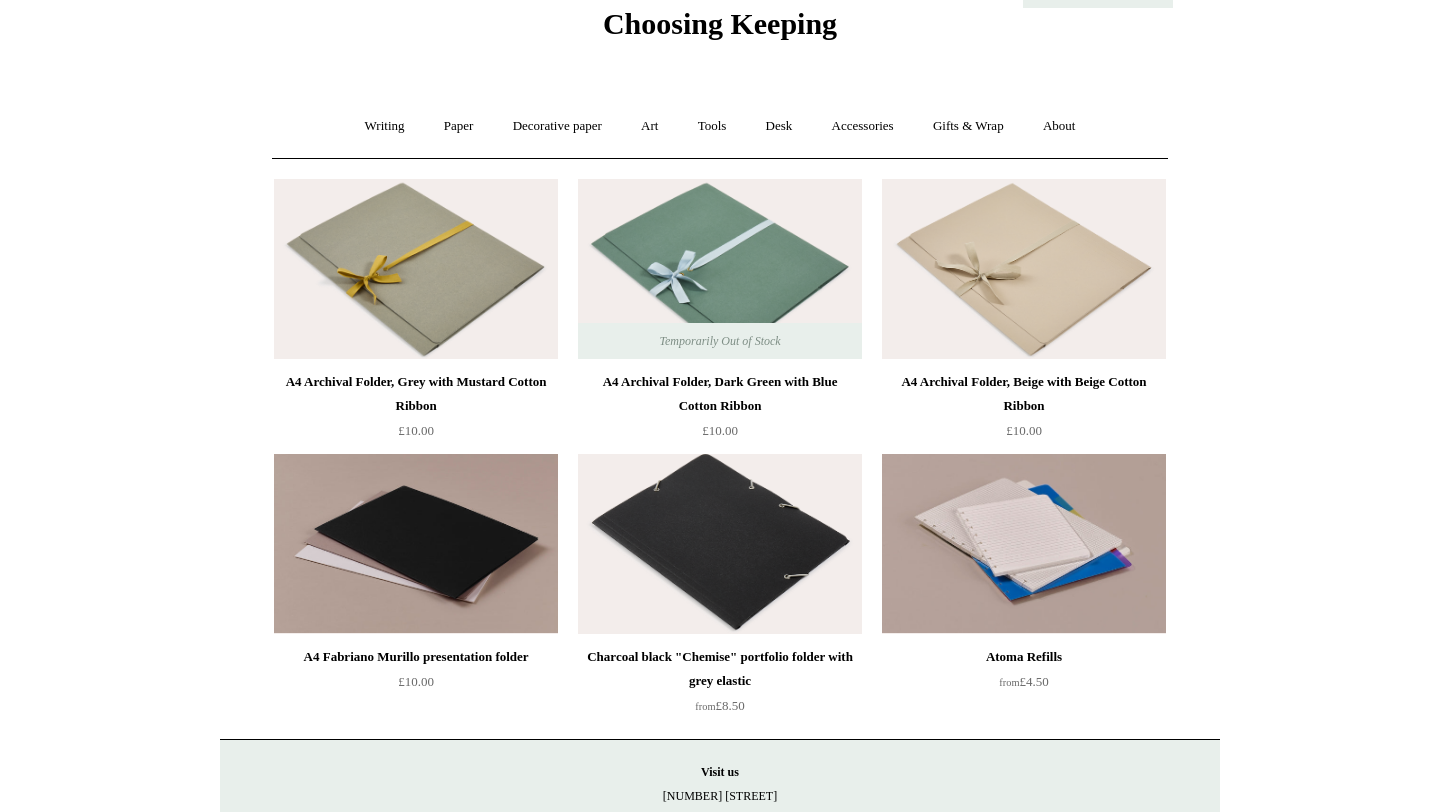 scroll, scrollTop: 321, scrollLeft: 0, axis: vertical 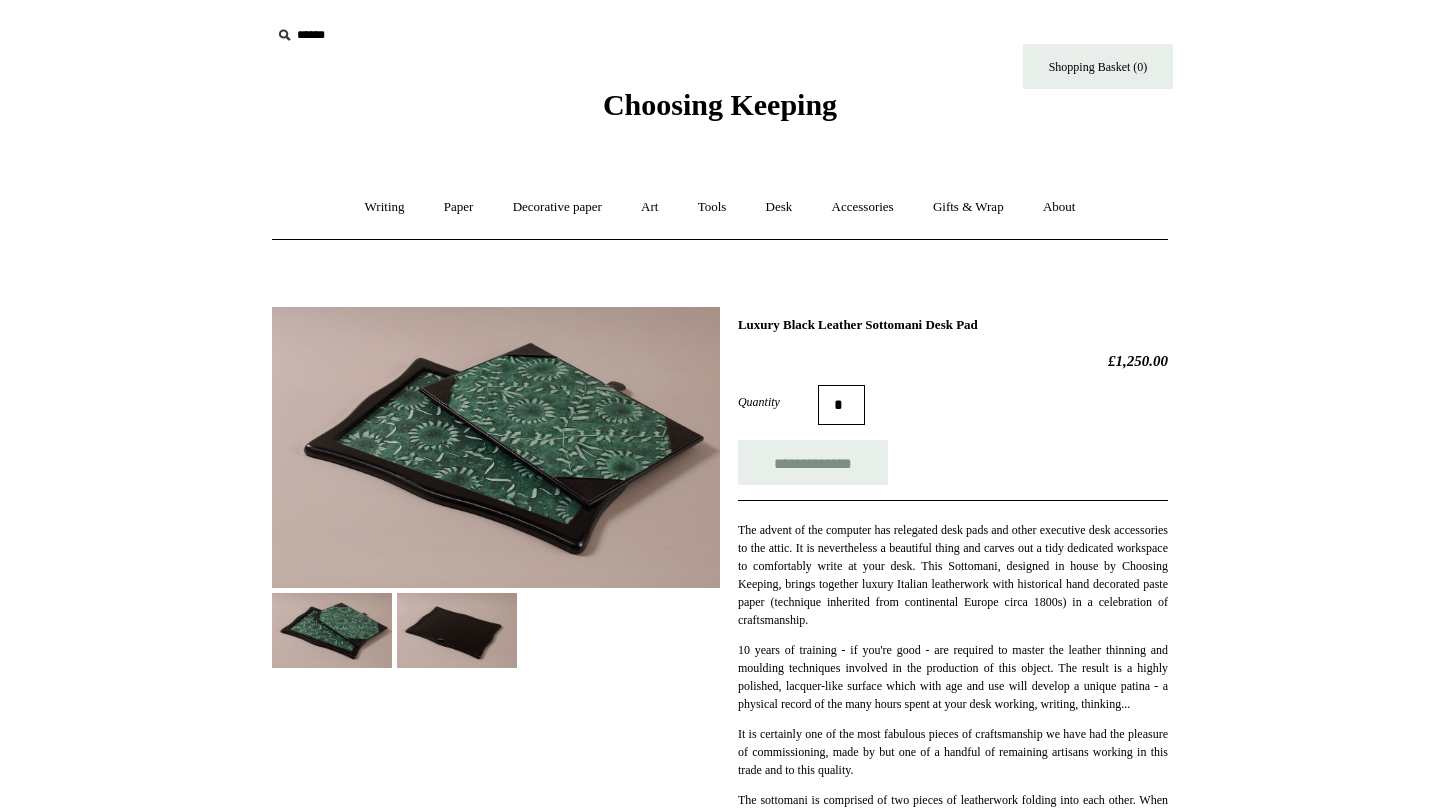 click at bounding box center (496, 447) 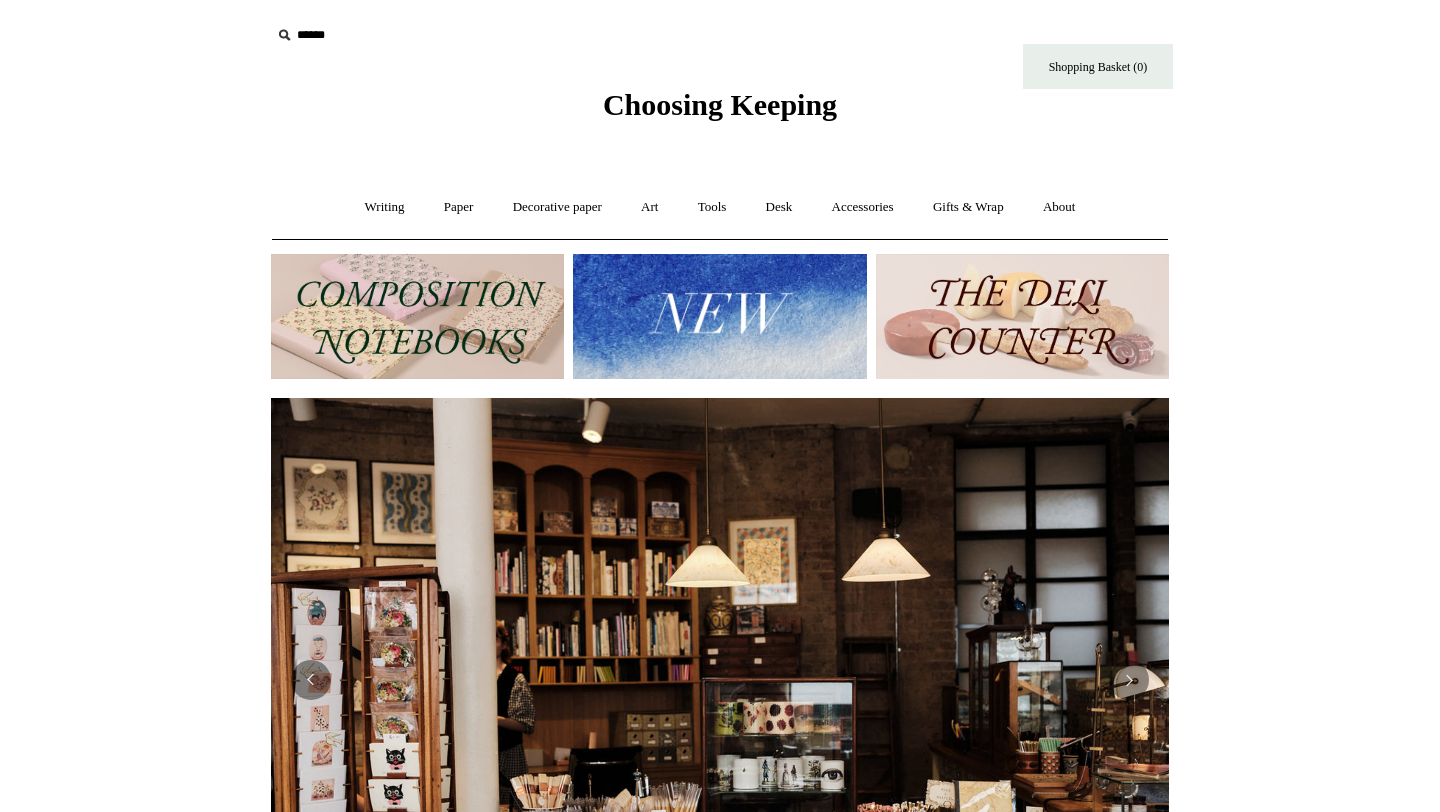 scroll, scrollTop: 0, scrollLeft: 0, axis: both 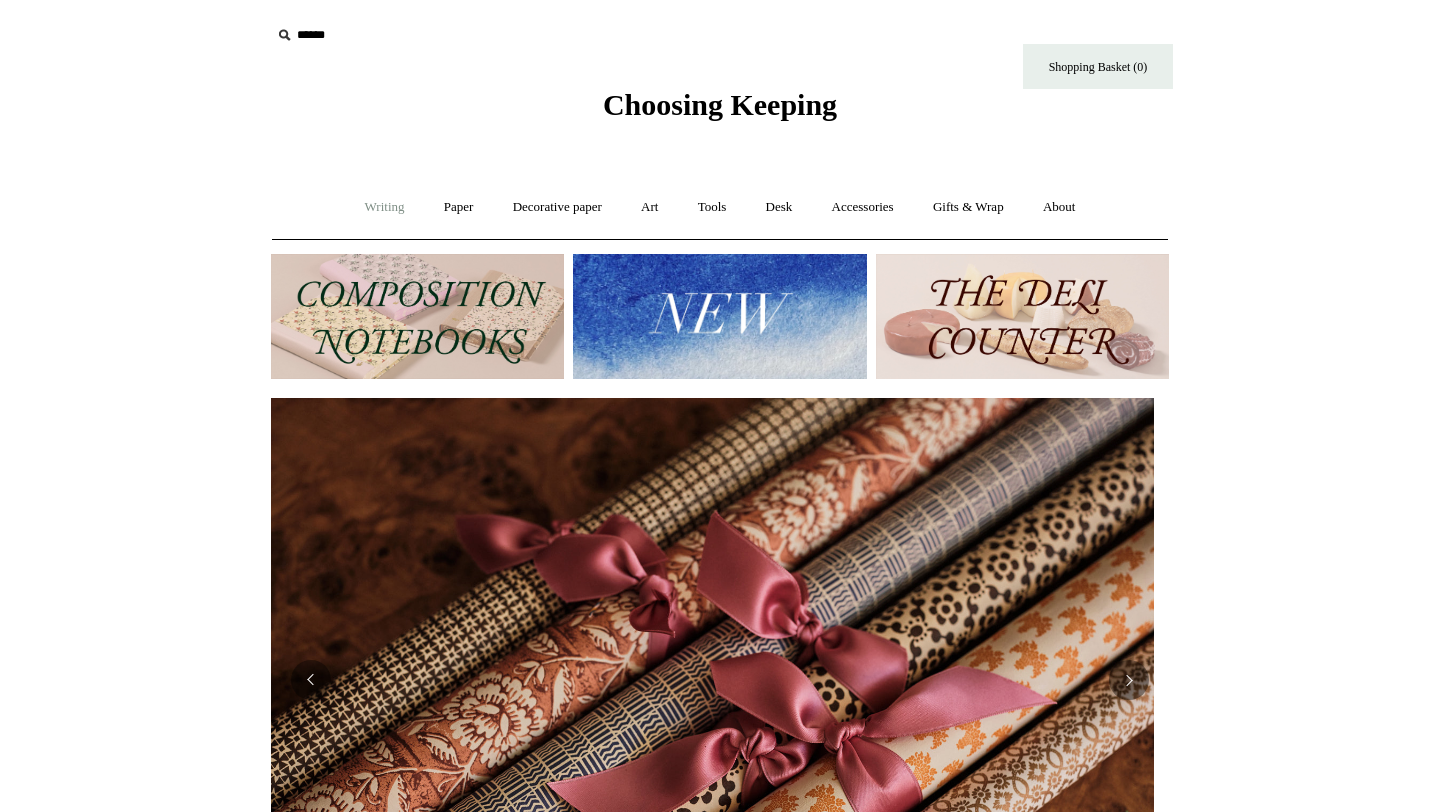click on "Writing +" at bounding box center (385, 207) 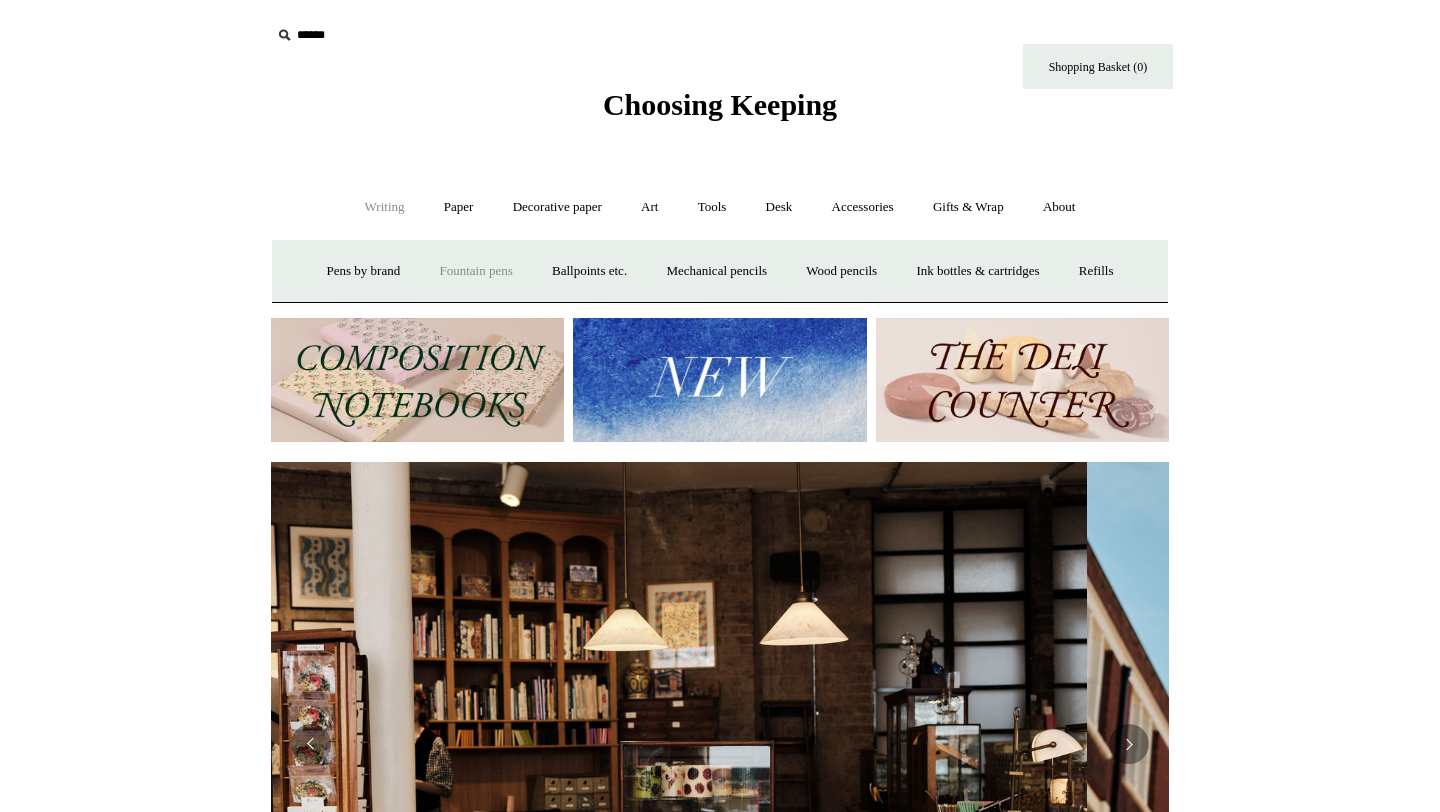 scroll, scrollTop: 0, scrollLeft: 0, axis: both 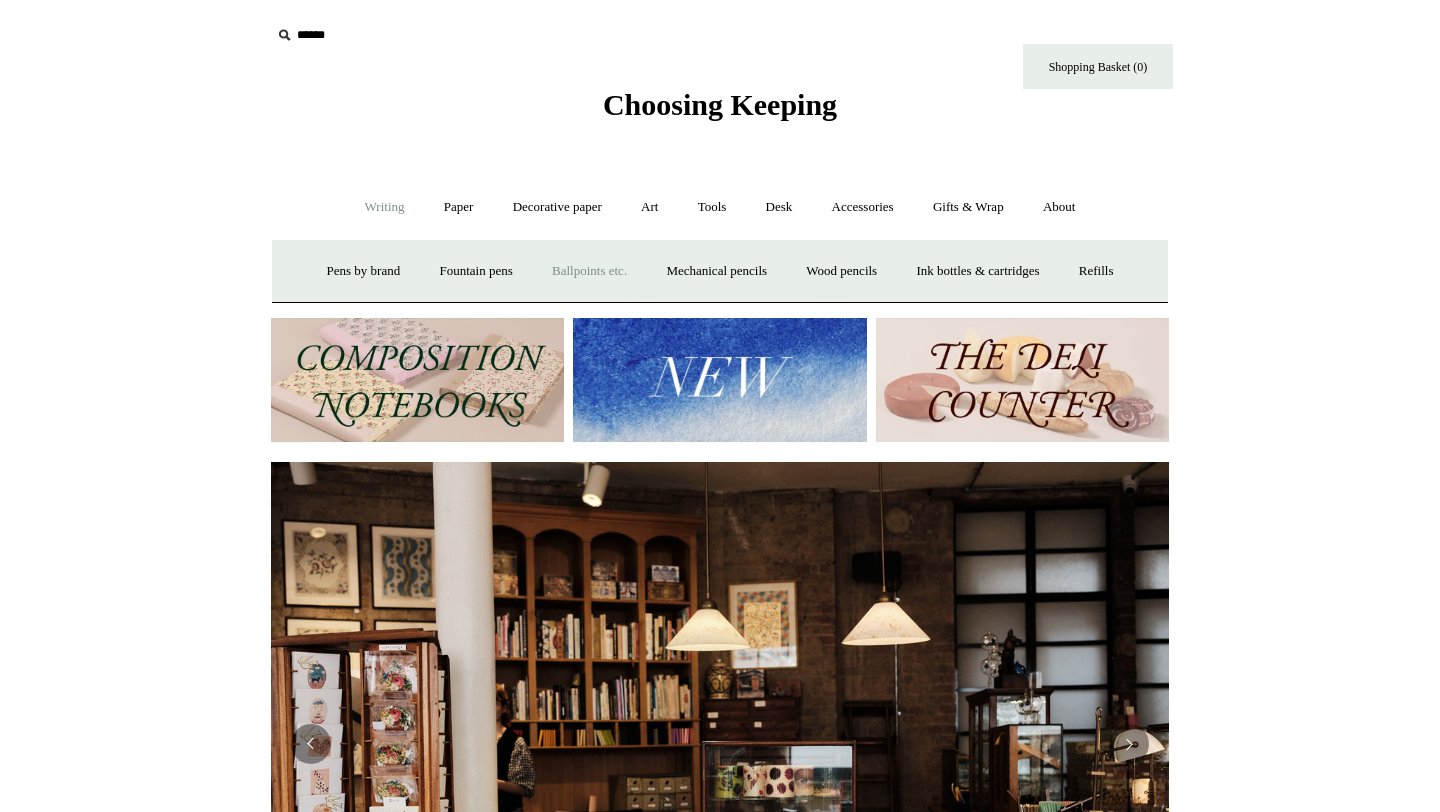 click on "Ballpoints etc. +" at bounding box center (589, 271) 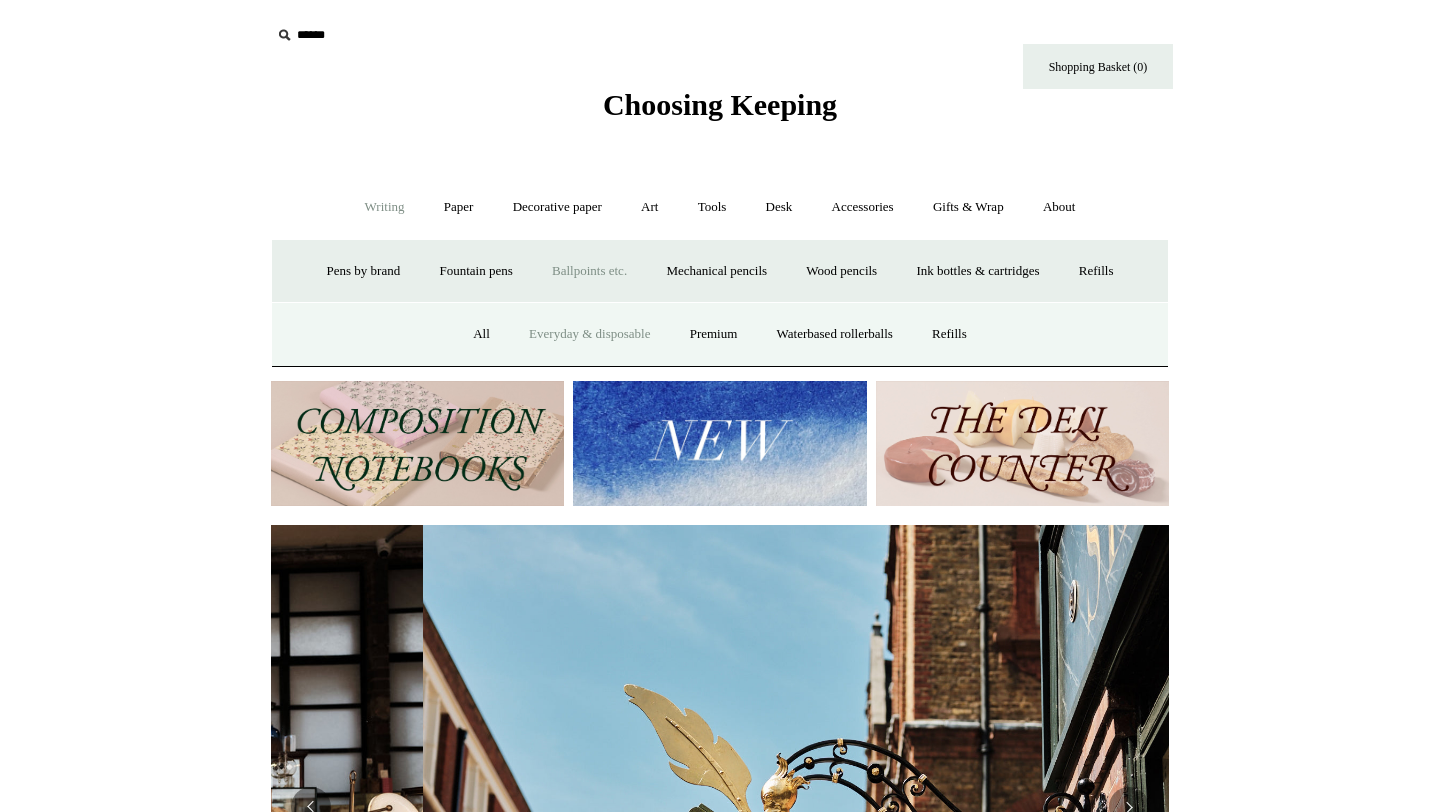 click on "Everyday & disposable" at bounding box center (589, 334) 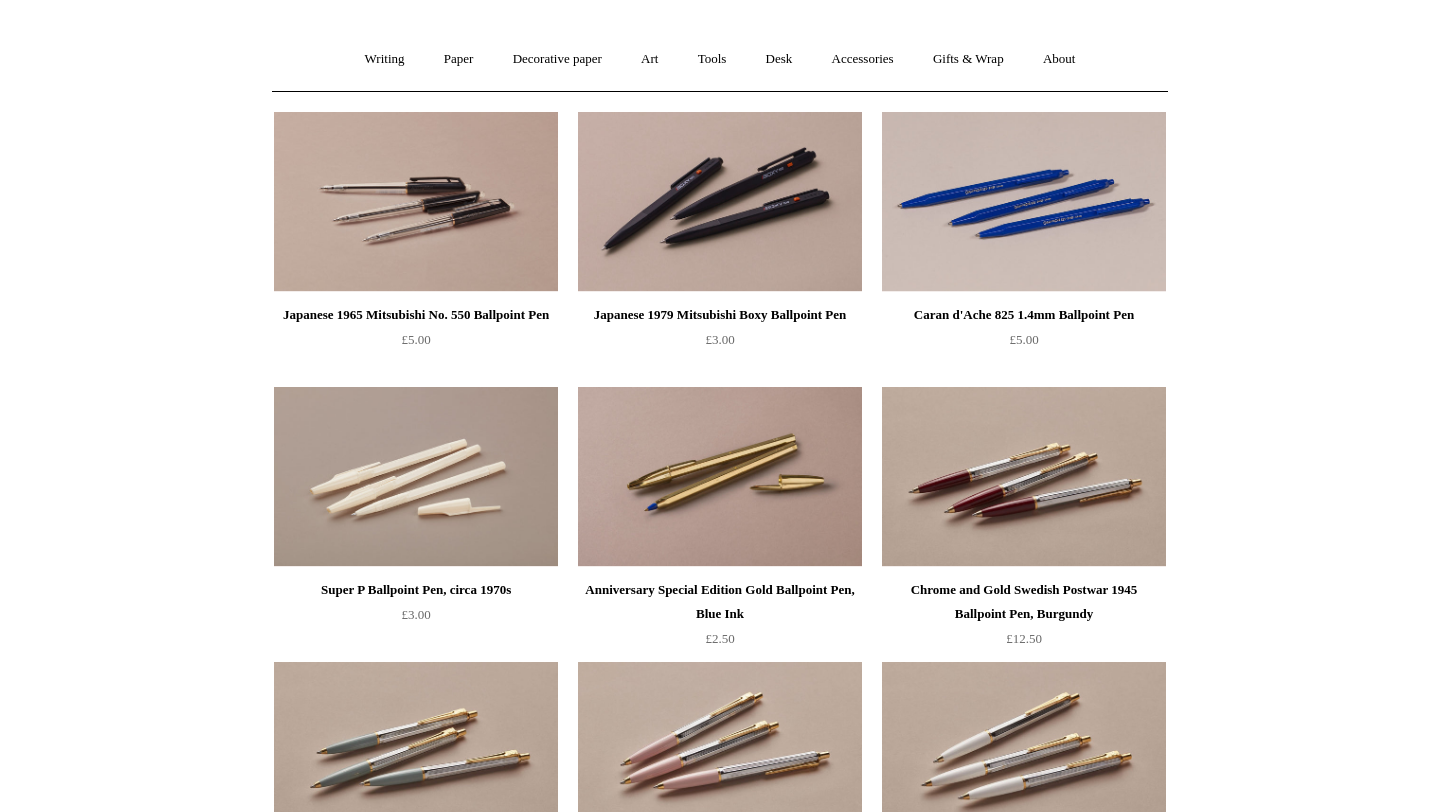 scroll, scrollTop: 150, scrollLeft: 0, axis: vertical 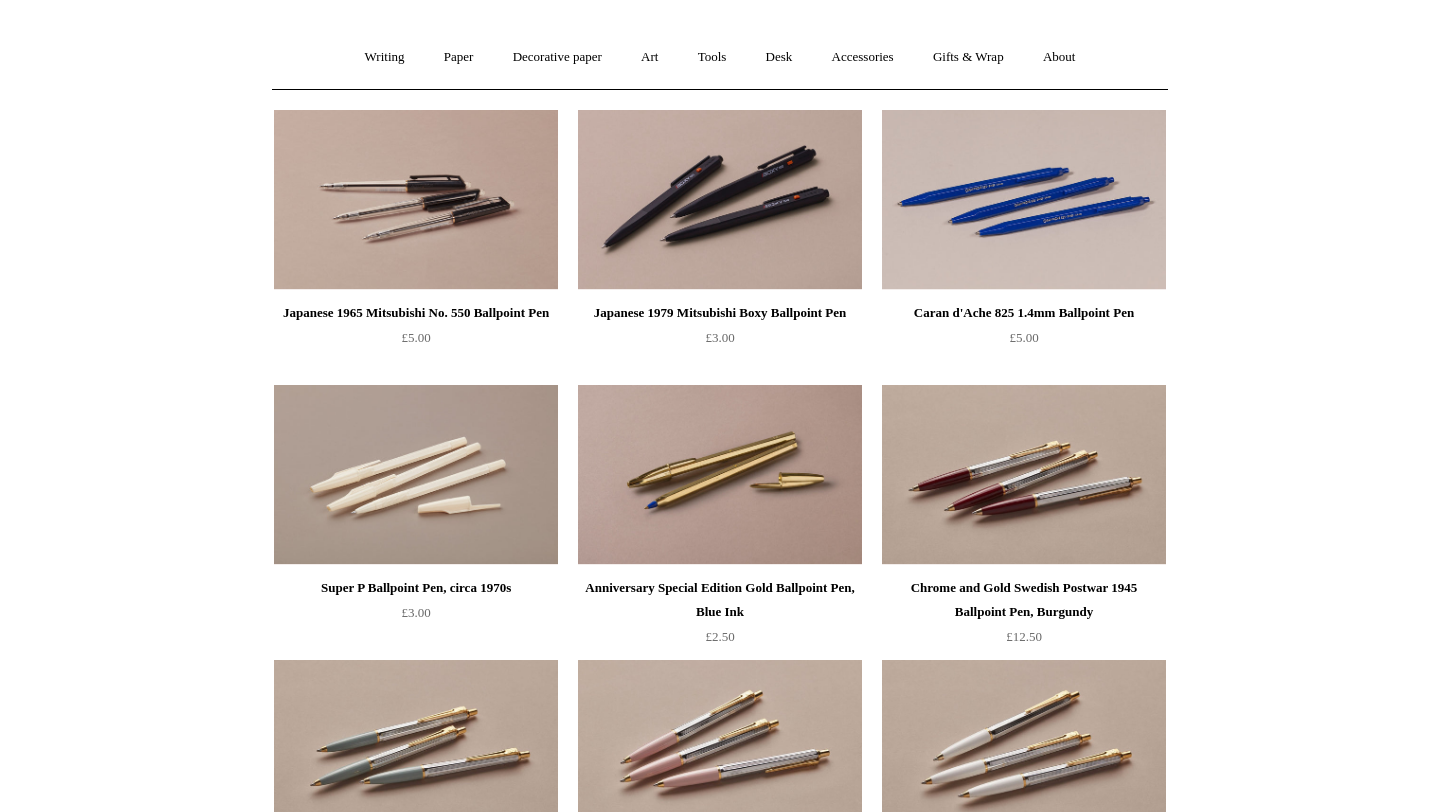 click on "Menu
Choosing Keeping
*
Shipping Information
Shopping Basket (0)
*
⤺
+ +" at bounding box center [720, 966] 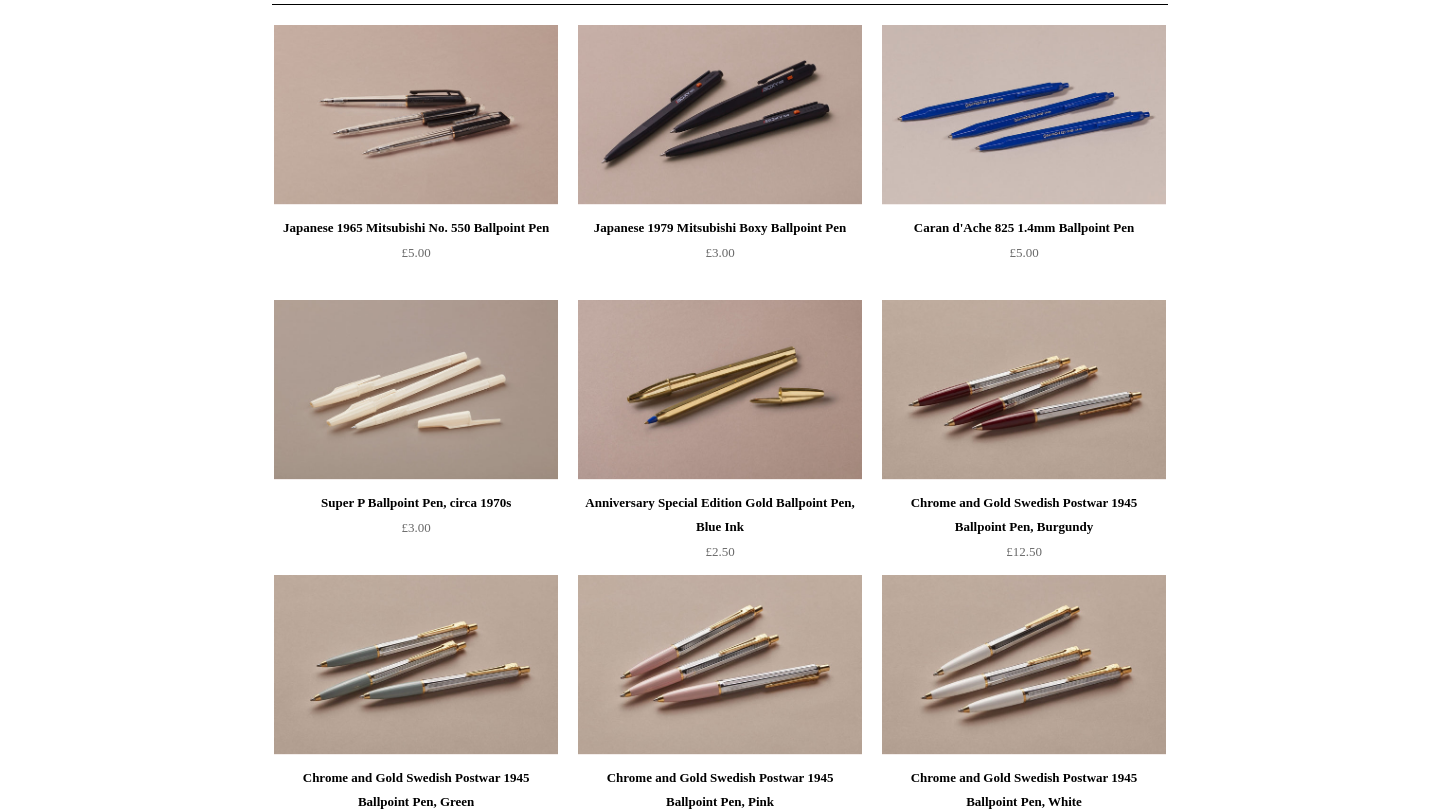scroll, scrollTop: 236, scrollLeft: 0, axis: vertical 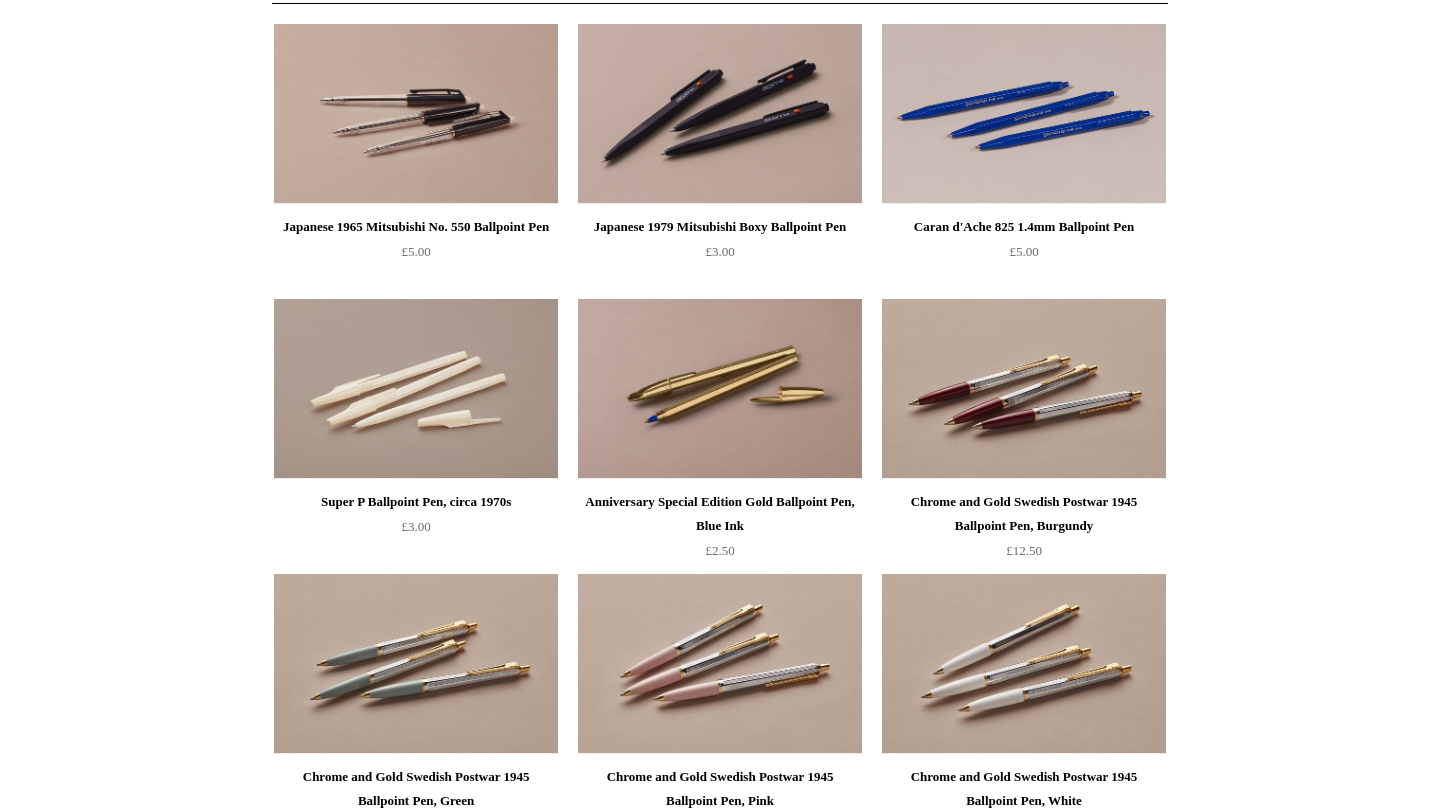 click on "Menu
Choosing Keeping
*
Shipping Information
Shopping Basket (0)
*
⤺
+ +" at bounding box center (720, 880) 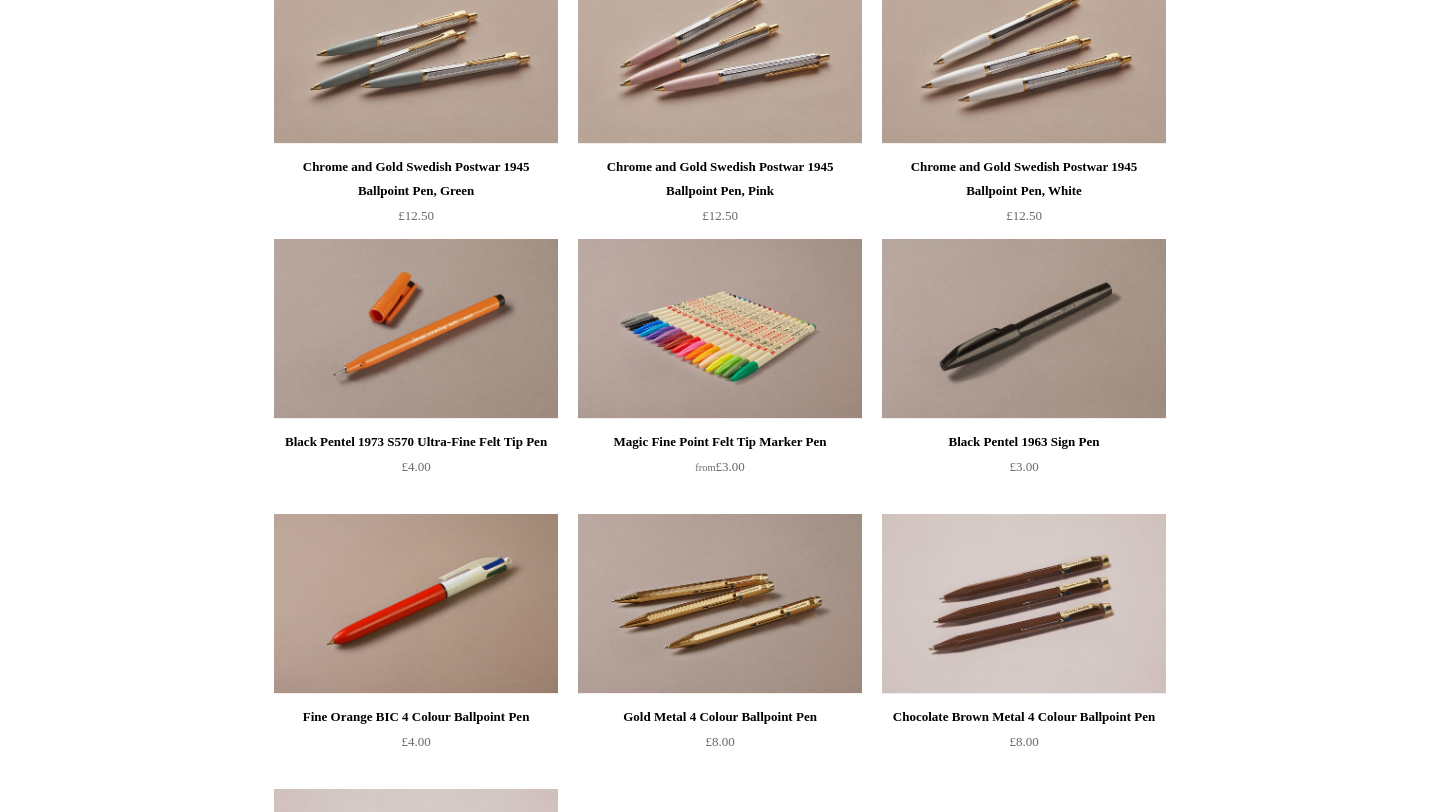 scroll, scrollTop: 1161, scrollLeft: 0, axis: vertical 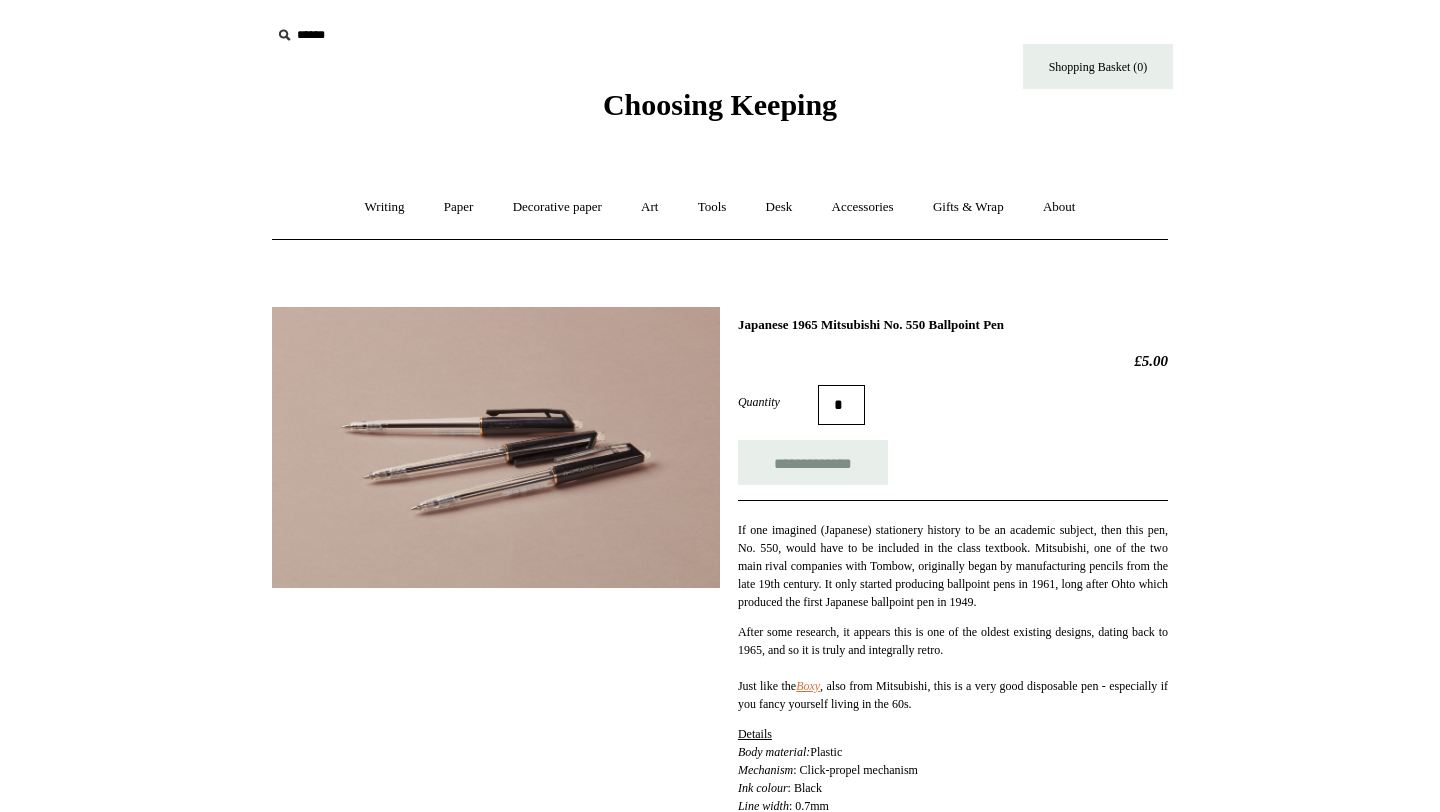 click at bounding box center [496, 447] 